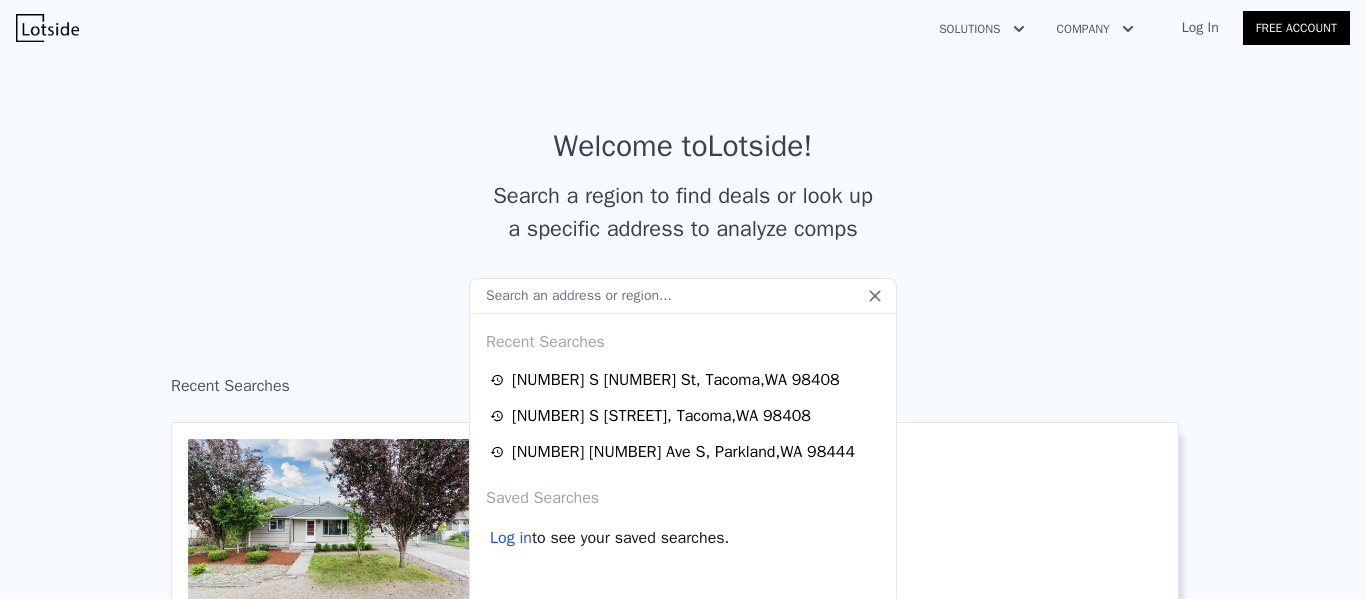 scroll, scrollTop: 0, scrollLeft: 0, axis: both 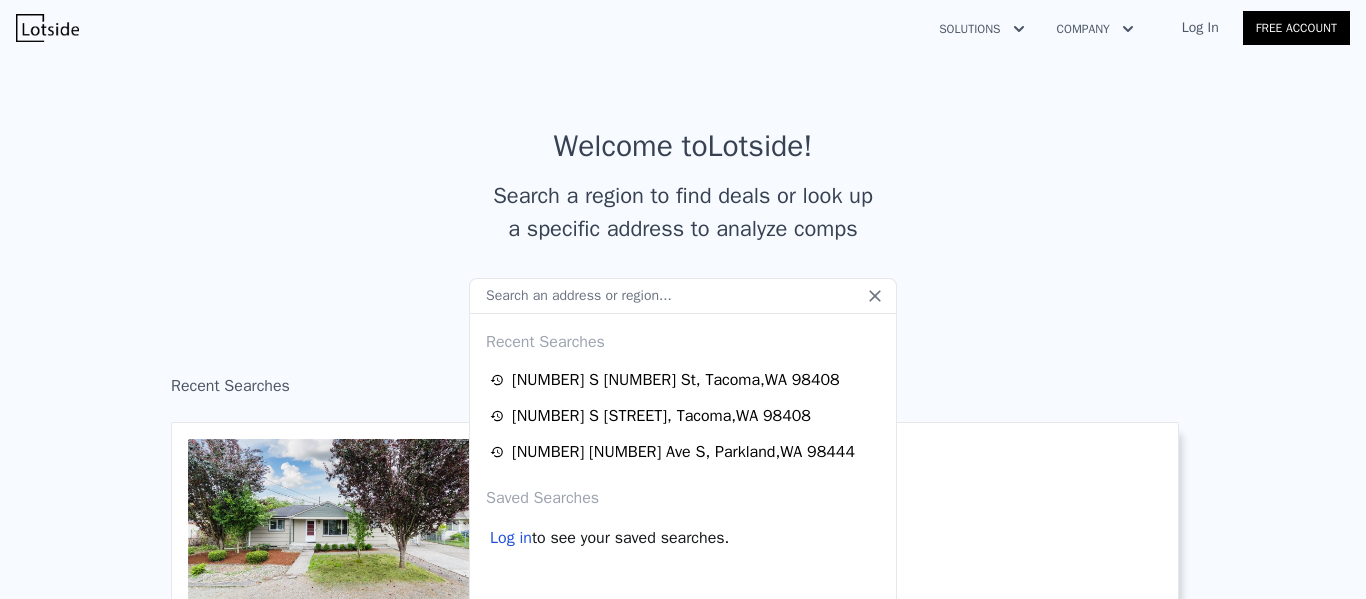 drag, startPoint x: 0, startPoint y: 0, endPoint x: 548, endPoint y: 300, distance: 624.74316 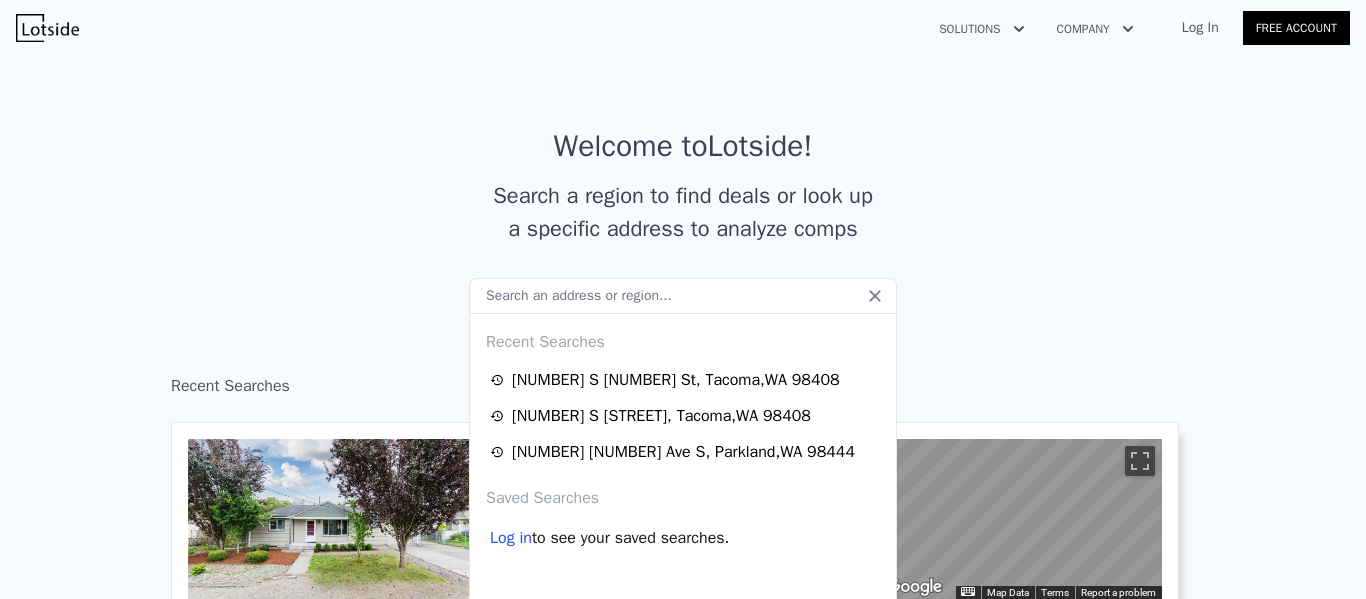 drag, startPoint x: 547, startPoint y: 300, endPoint x: 508, endPoint y: 295, distance: 39.319206 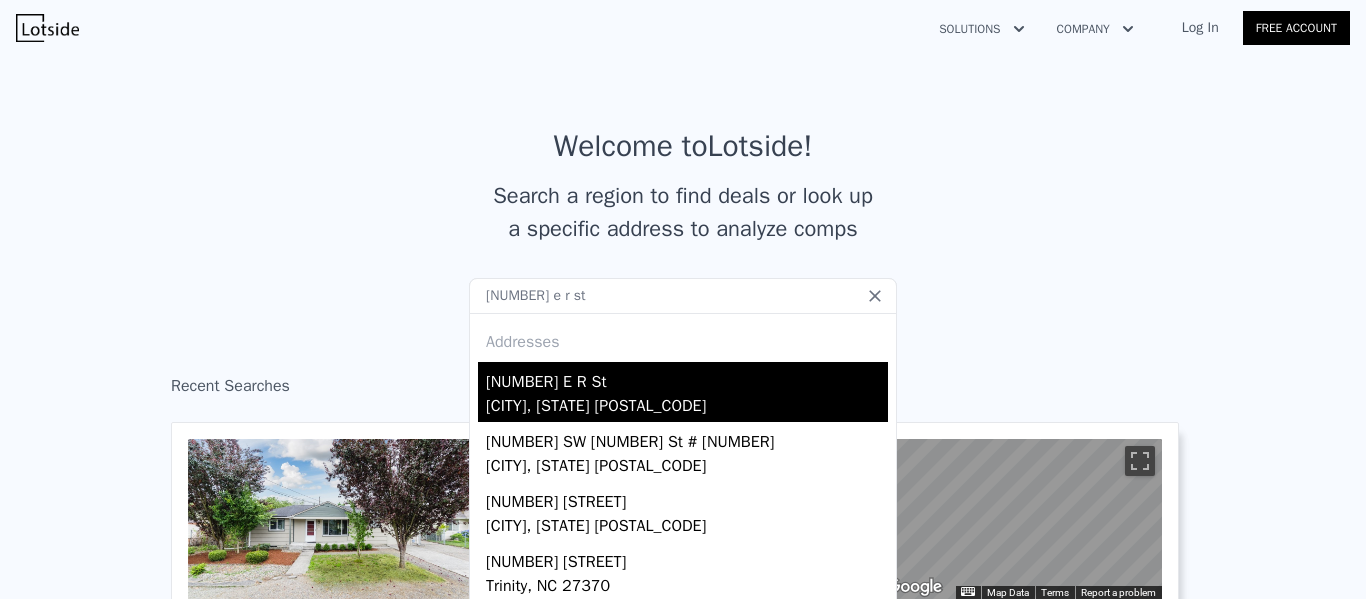 type on "[NUMBER] e r st" 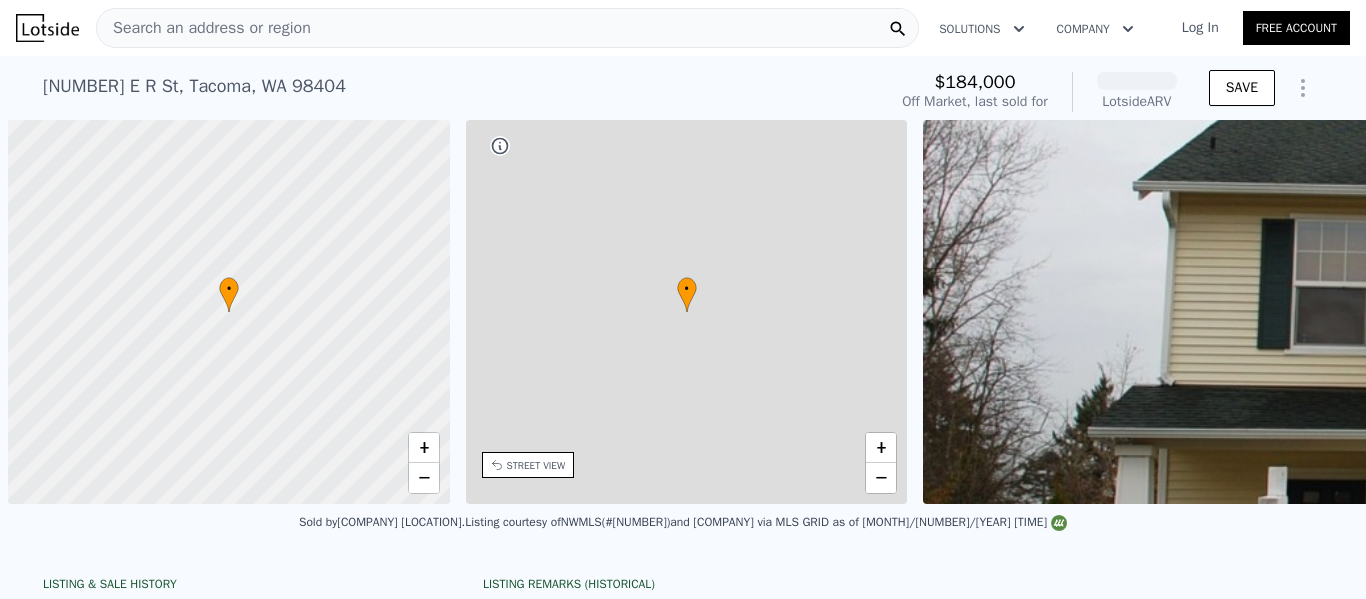 scroll, scrollTop: 0, scrollLeft: 8, axis: horizontal 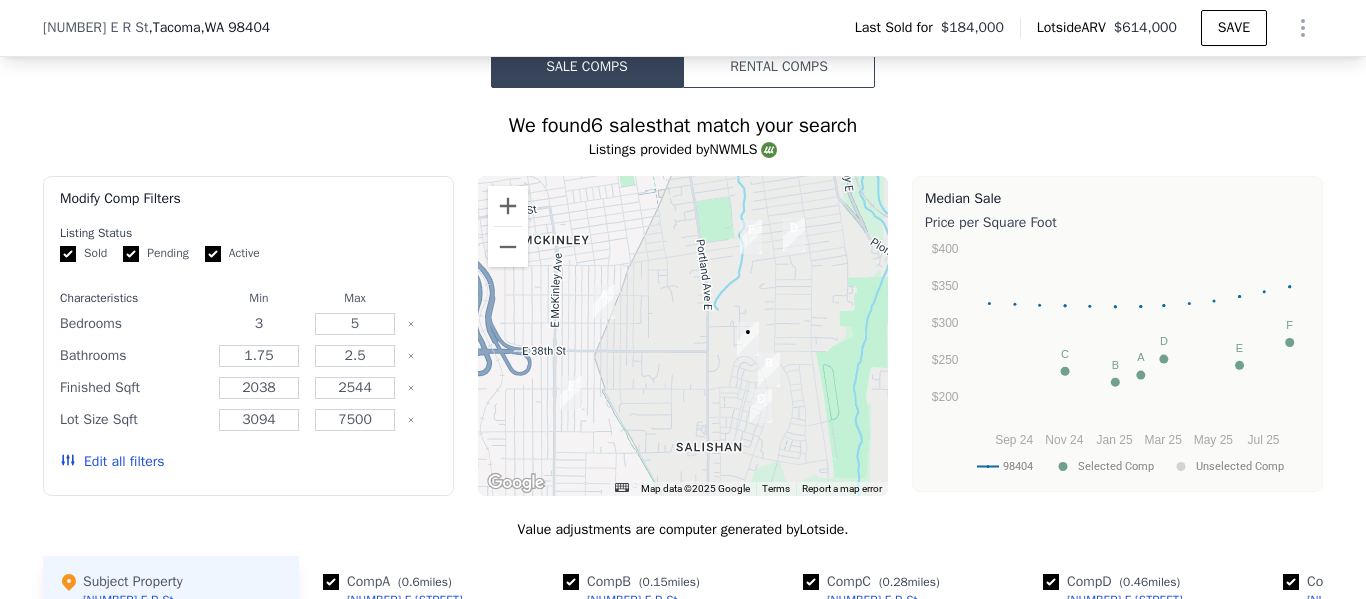 click on "3" at bounding box center (258, 324) 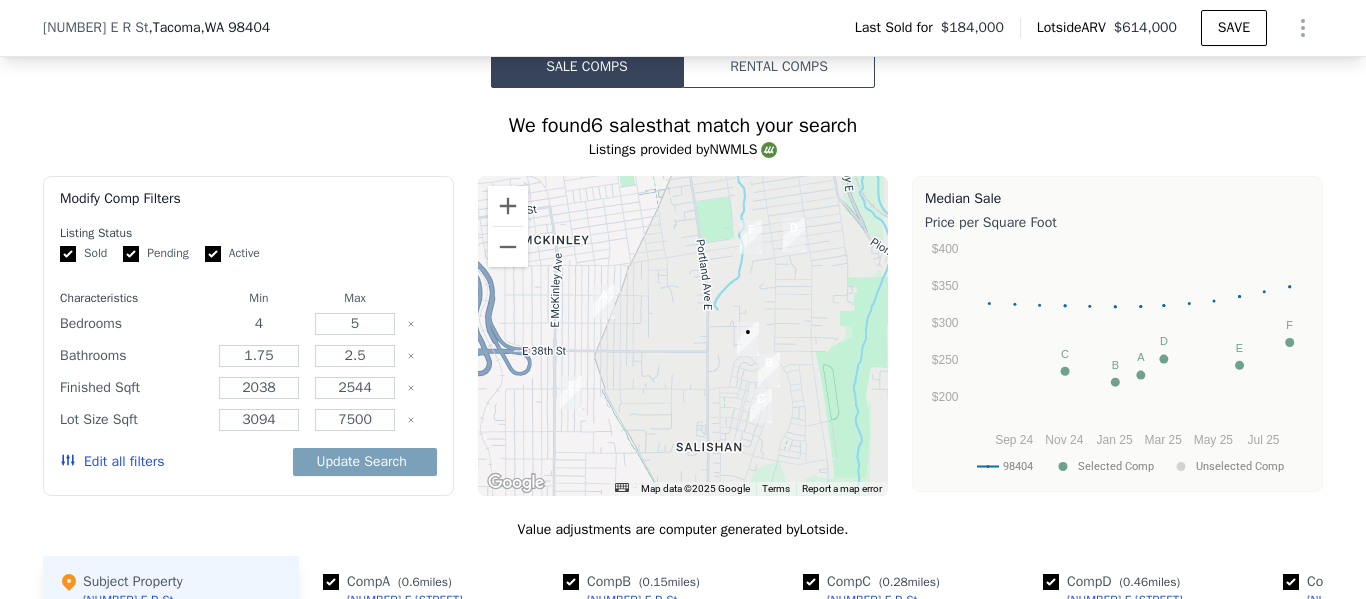 type on "4" 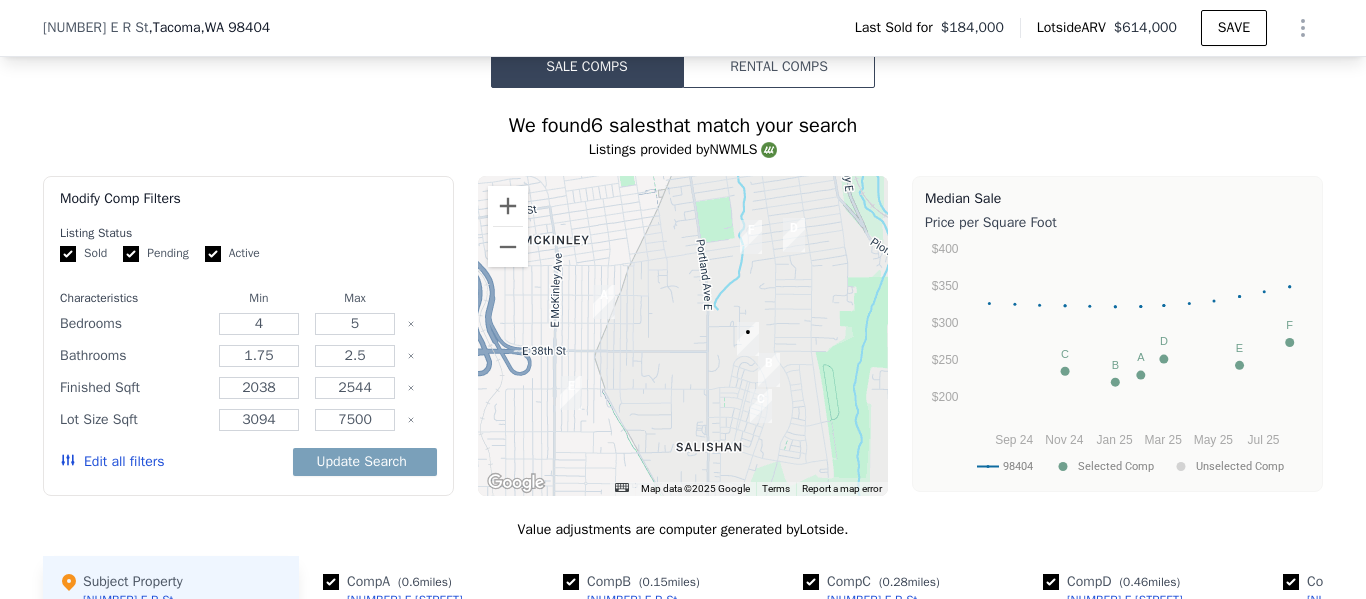 click on "Pending" at bounding box center (131, 254) 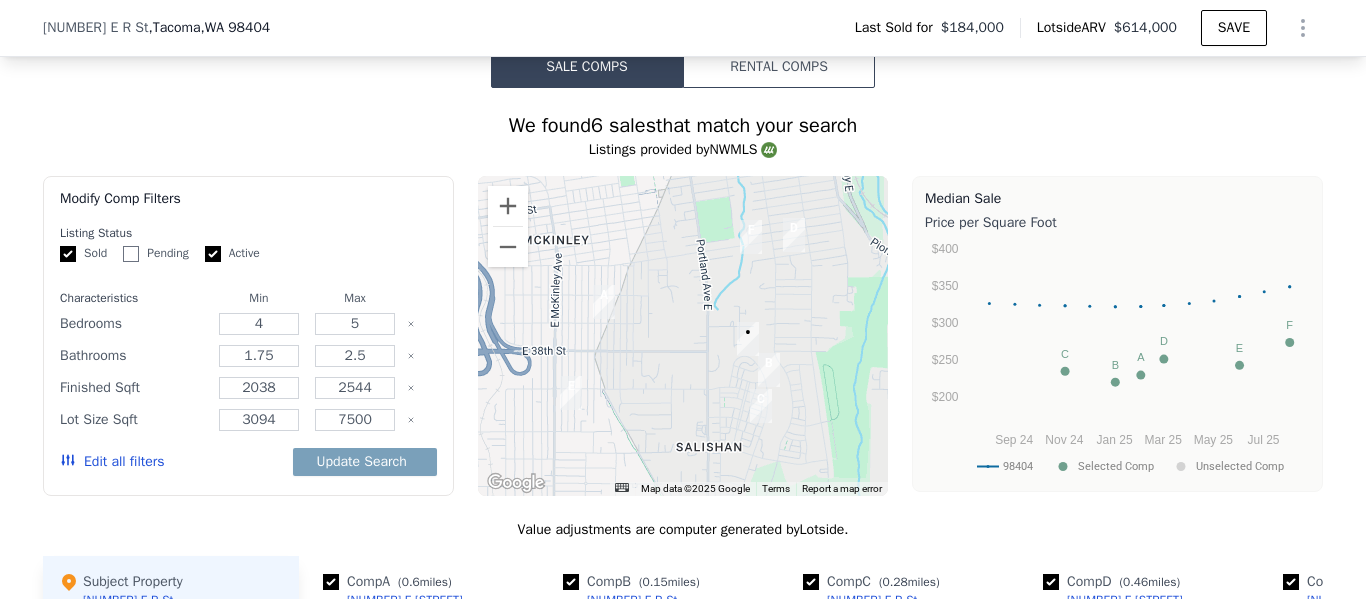 click on "Active" at bounding box center [213, 254] 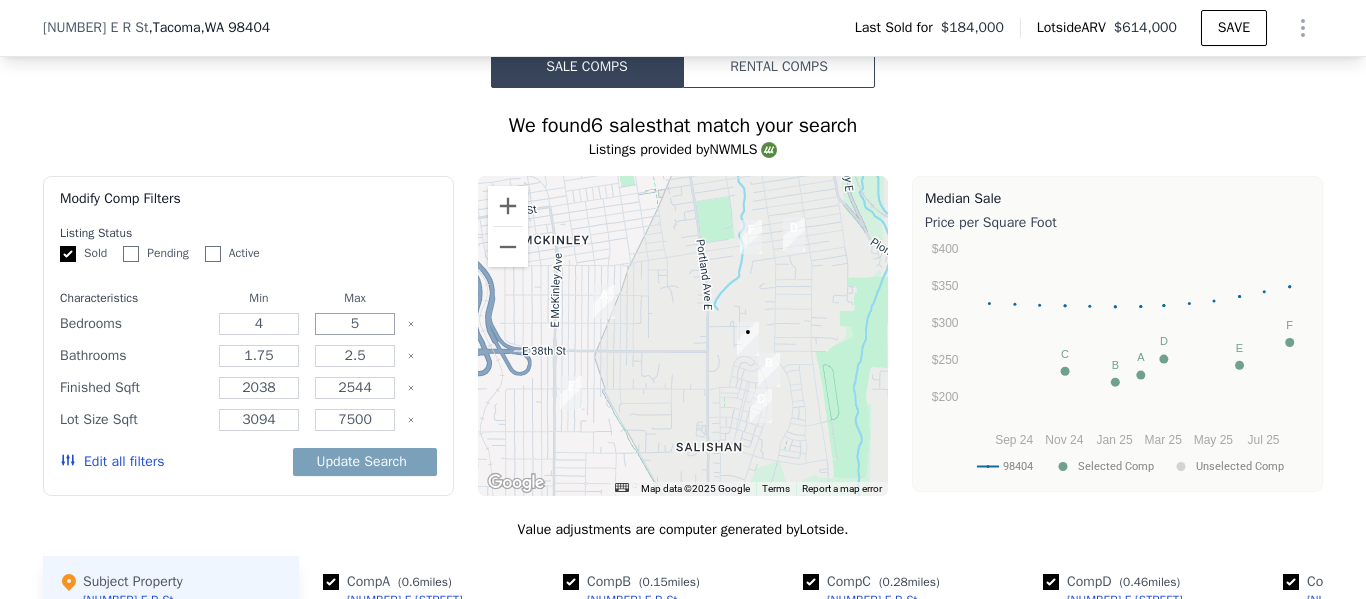 click on "5" at bounding box center [354, 324] 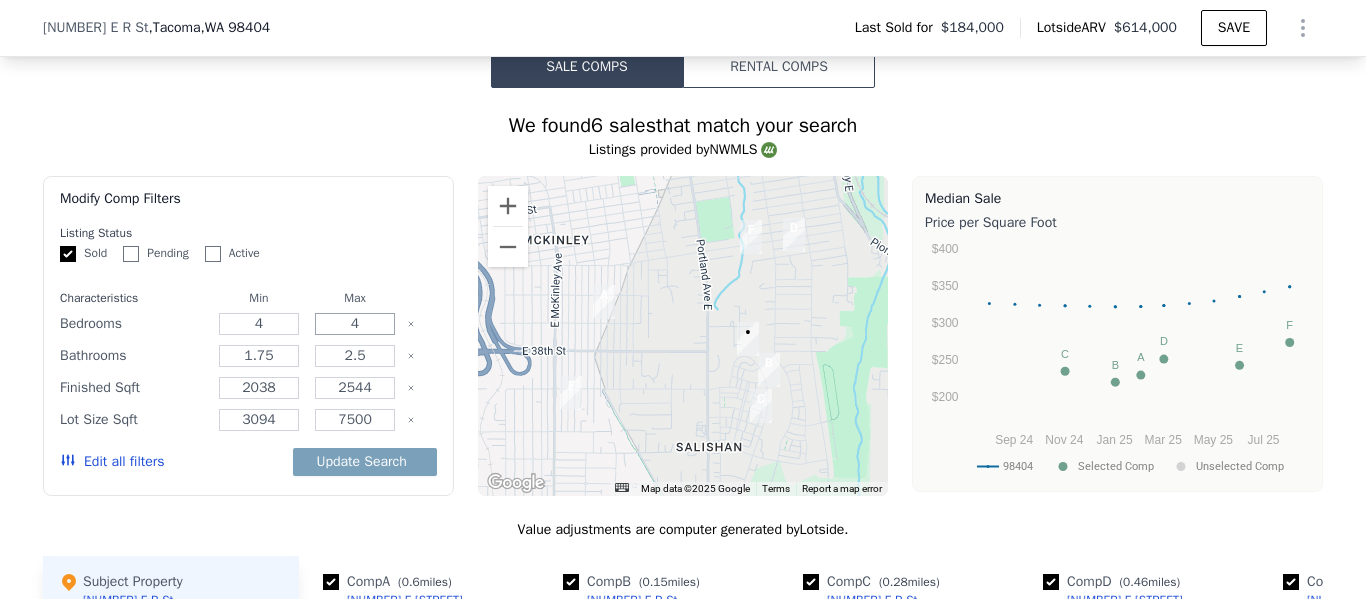 type on "4" 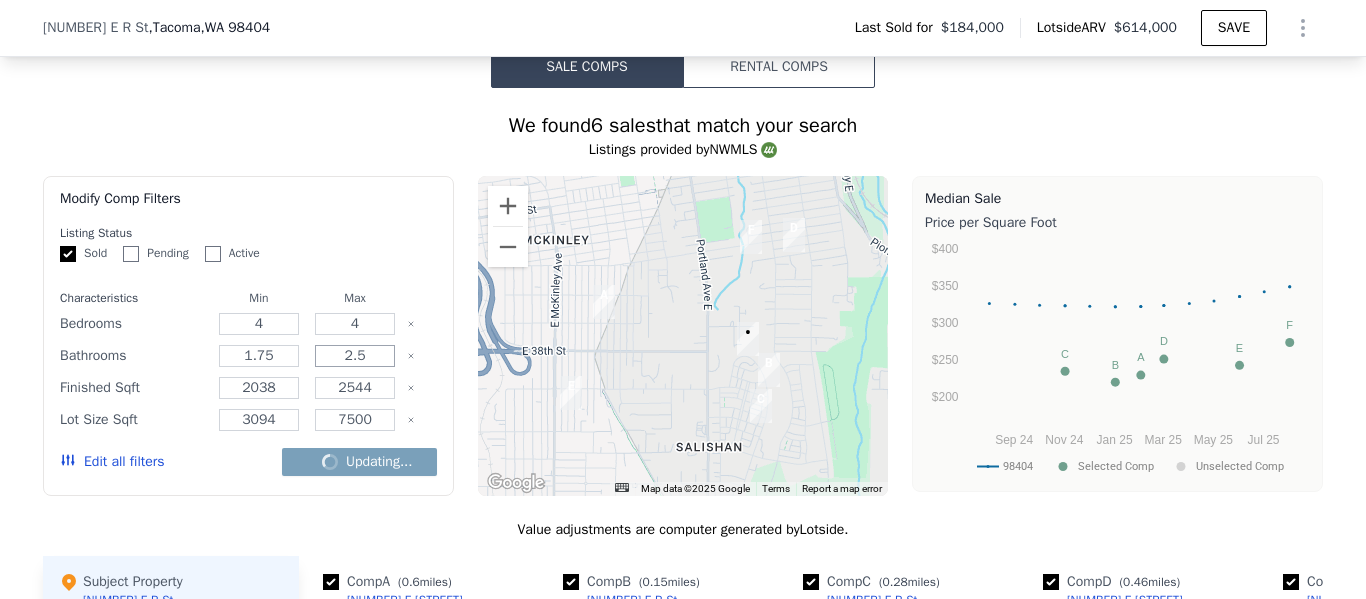 click on "2.5" at bounding box center [354, 356] 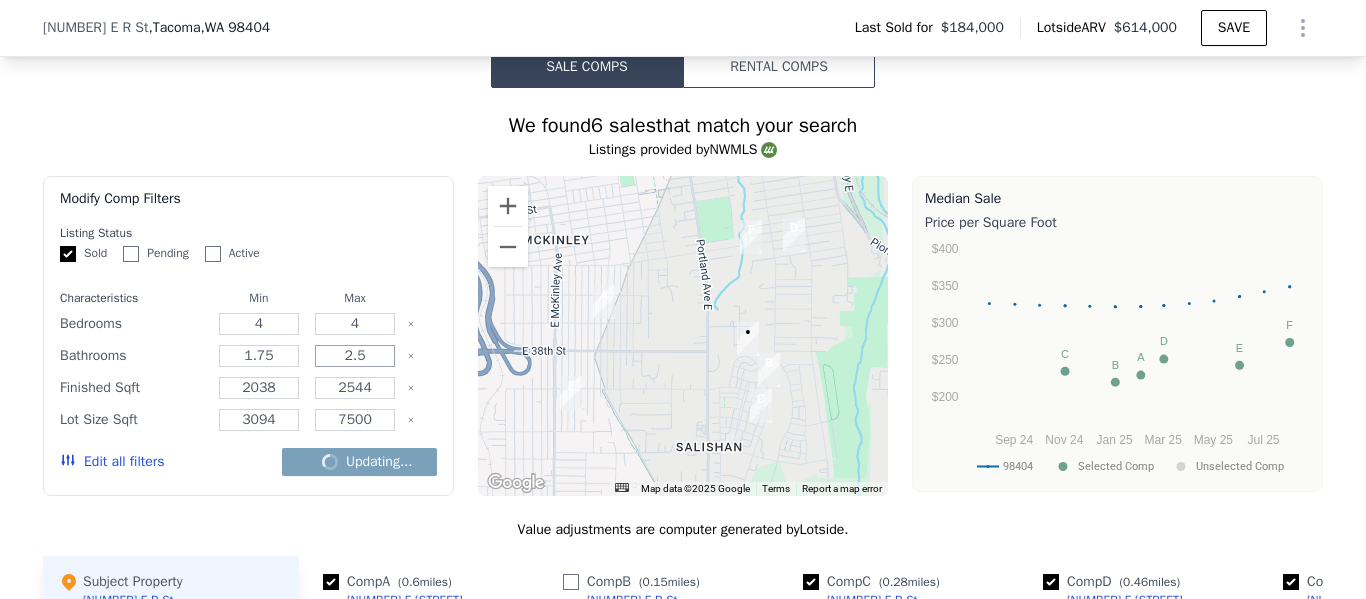 checkbox on "false" 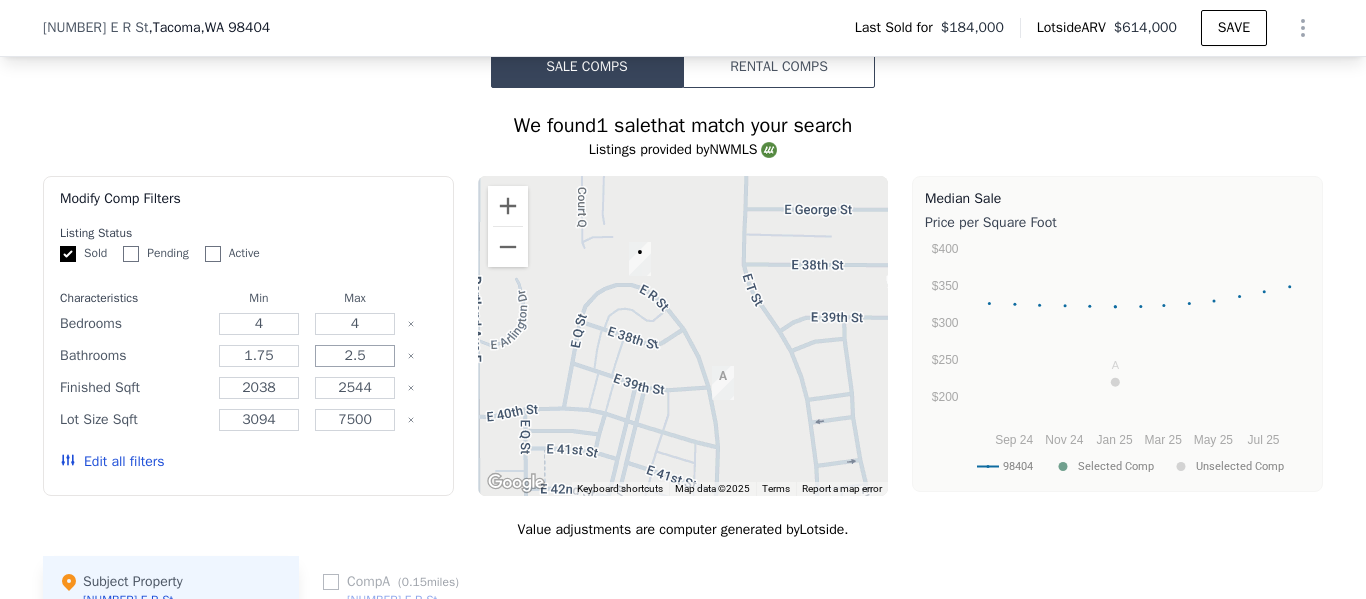 type on "2" 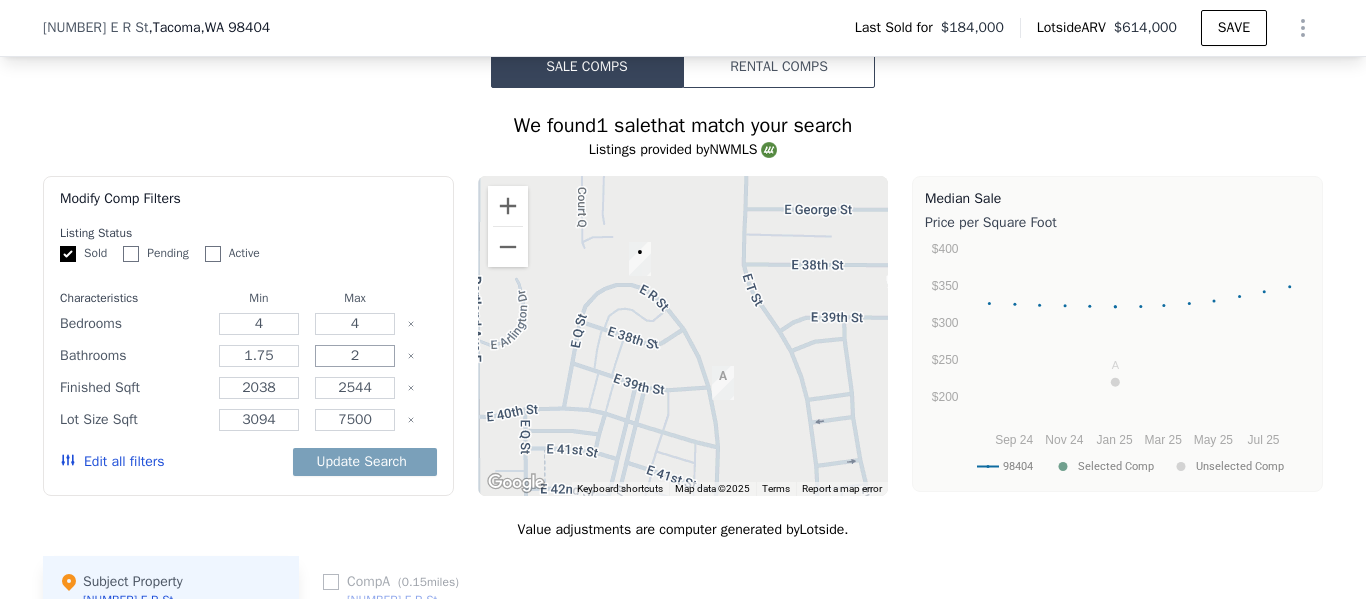 click on "2" at bounding box center [354, 356] 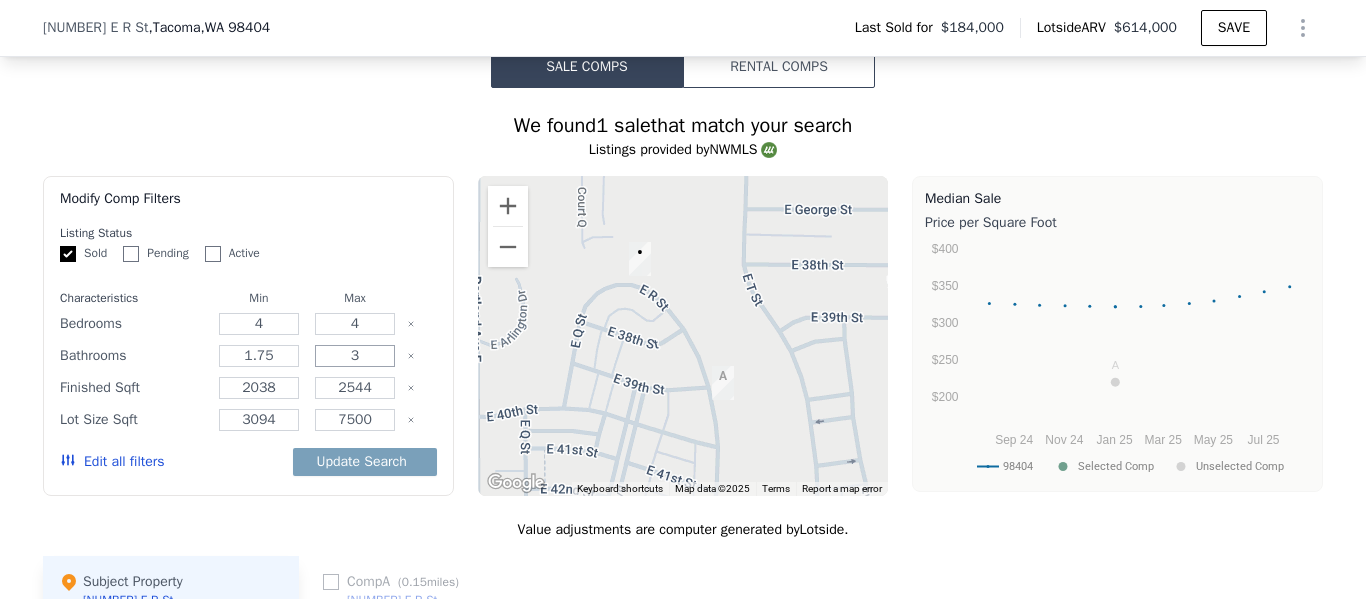 type on "3" 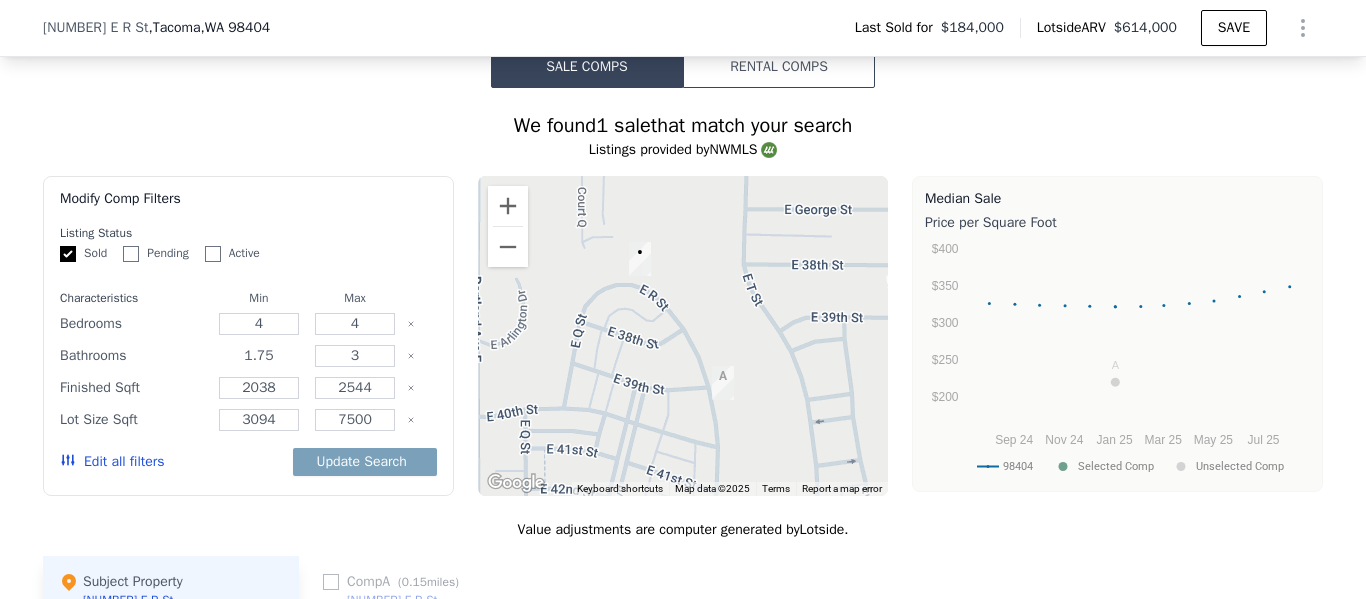 drag, startPoint x: 263, startPoint y: 369, endPoint x: 202, endPoint y: 372, distance: 61.073727 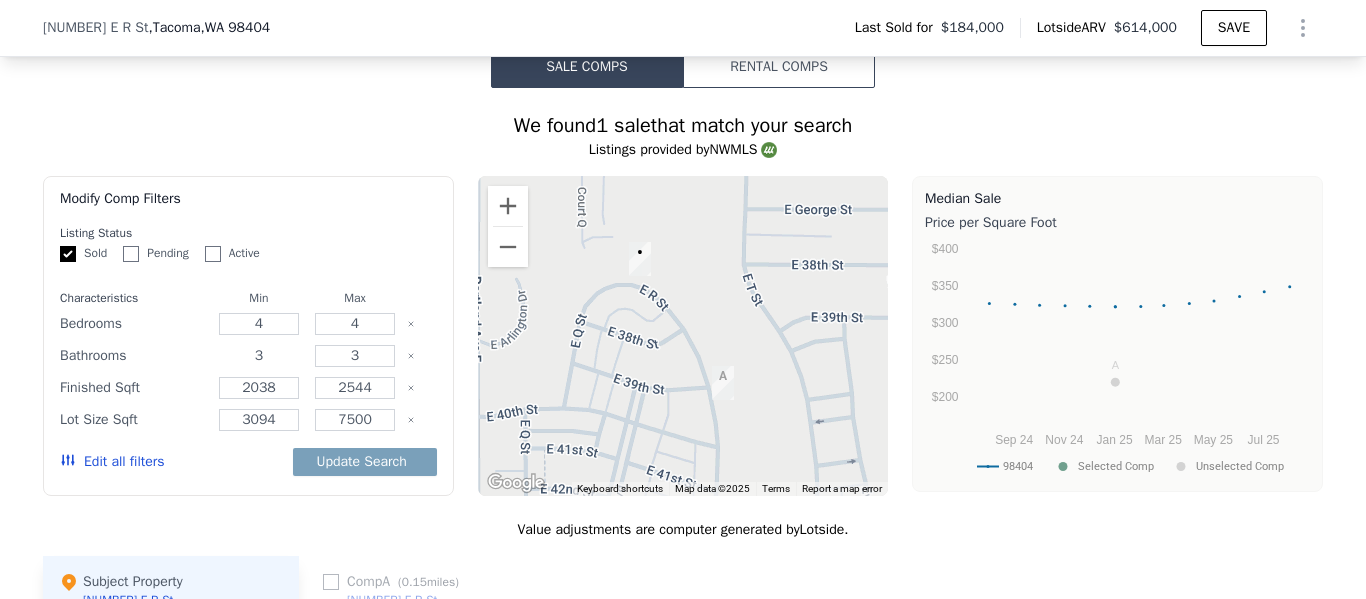 type on "3" 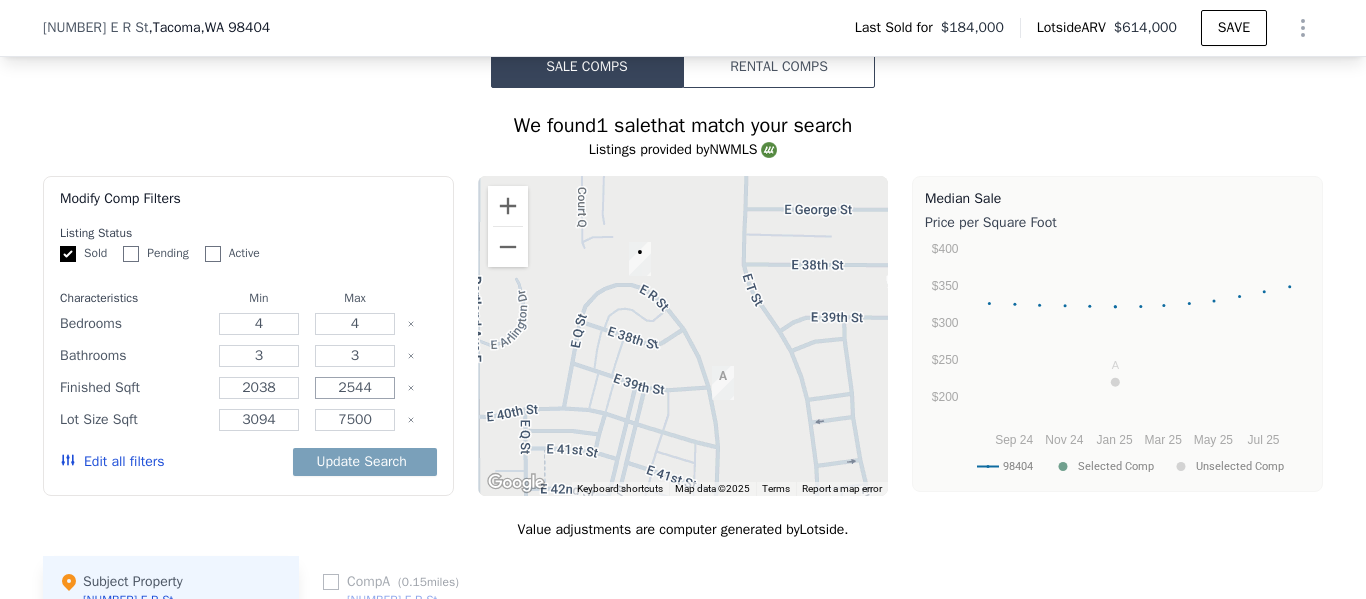 click on "2544" at bounding box center (354, 388) 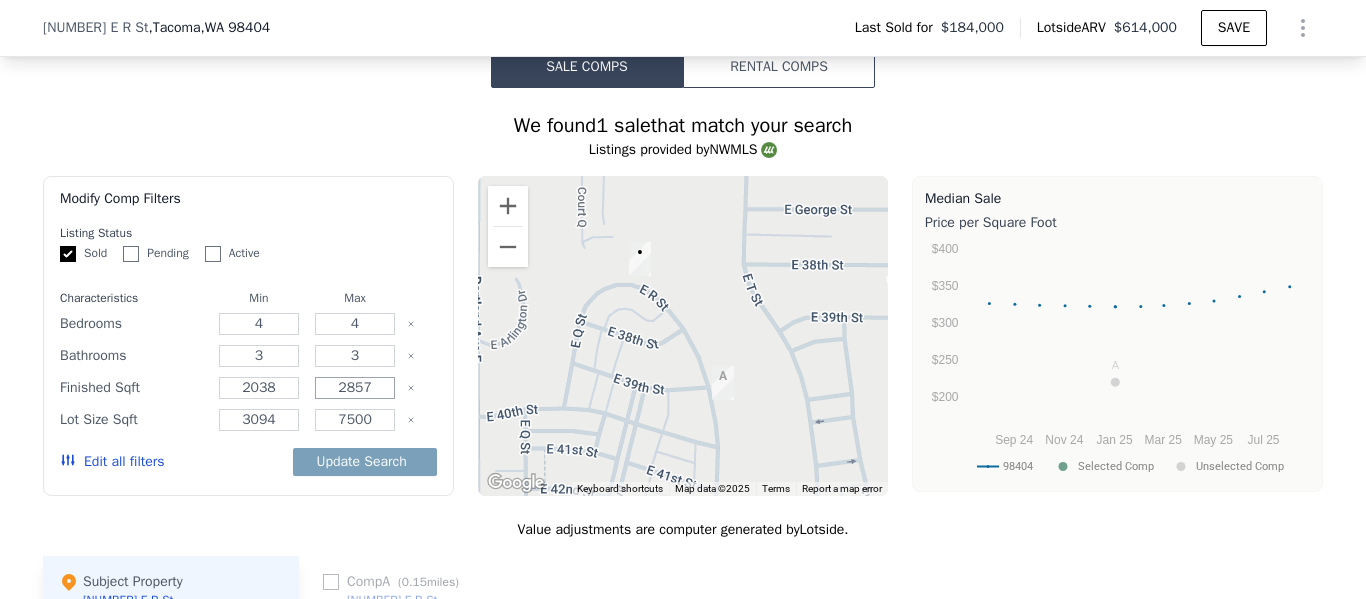 click on "Update Search" at bounding box center (365, 462) 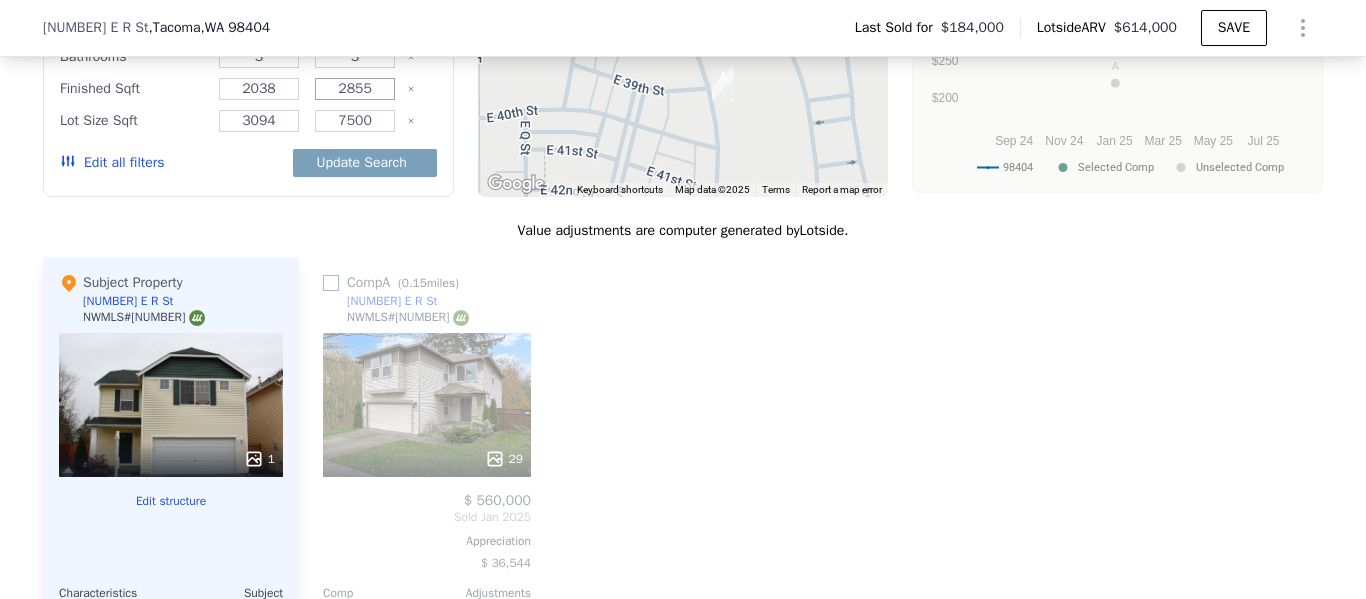 scroll, scrollTop: 1893, scrollLeft: 0, axis: vertical 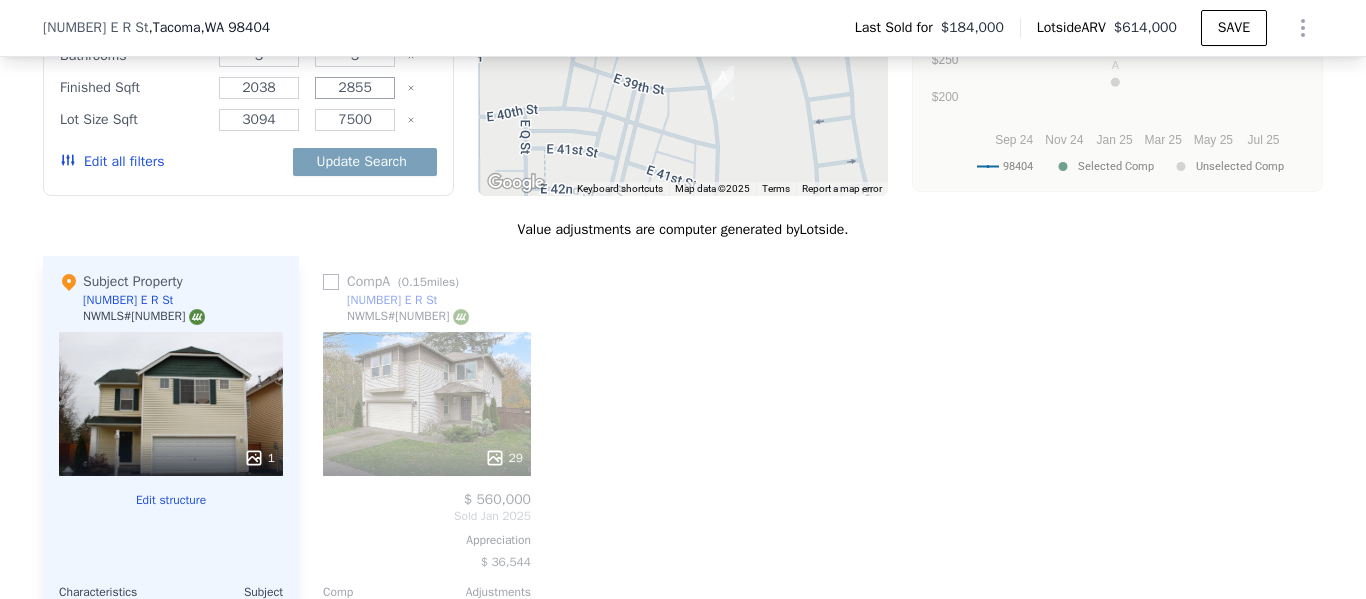 type on "2855" 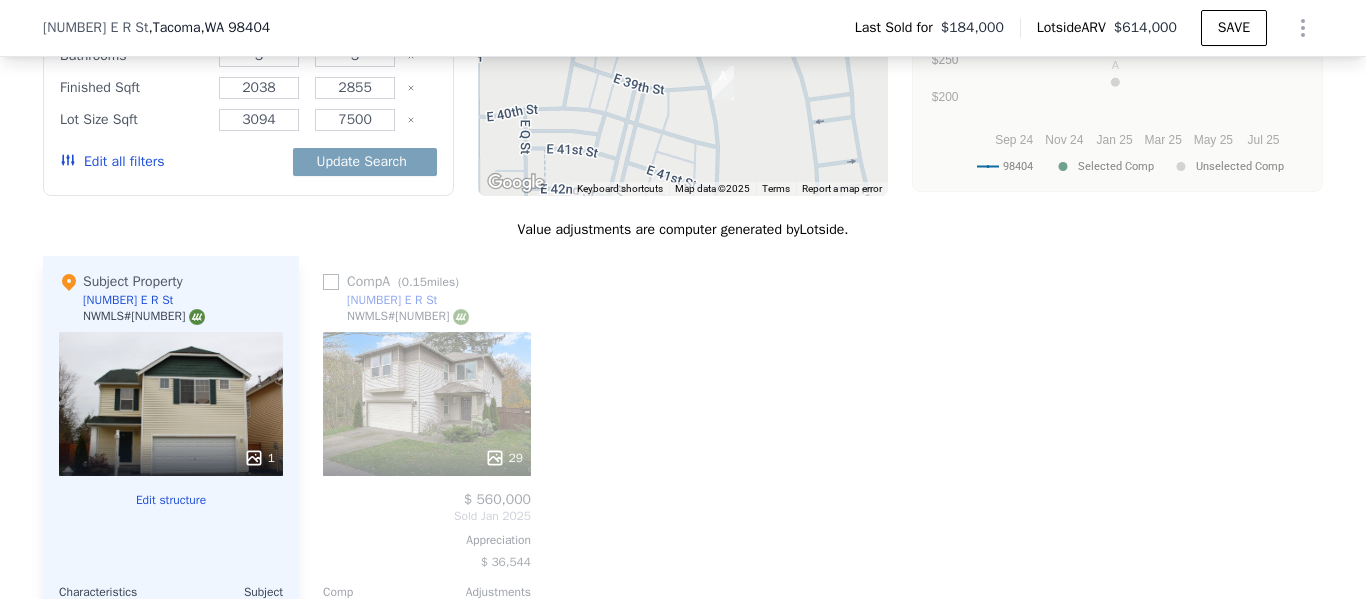 click on "[NUMBER] E R St" at bounding box center (392, 300) 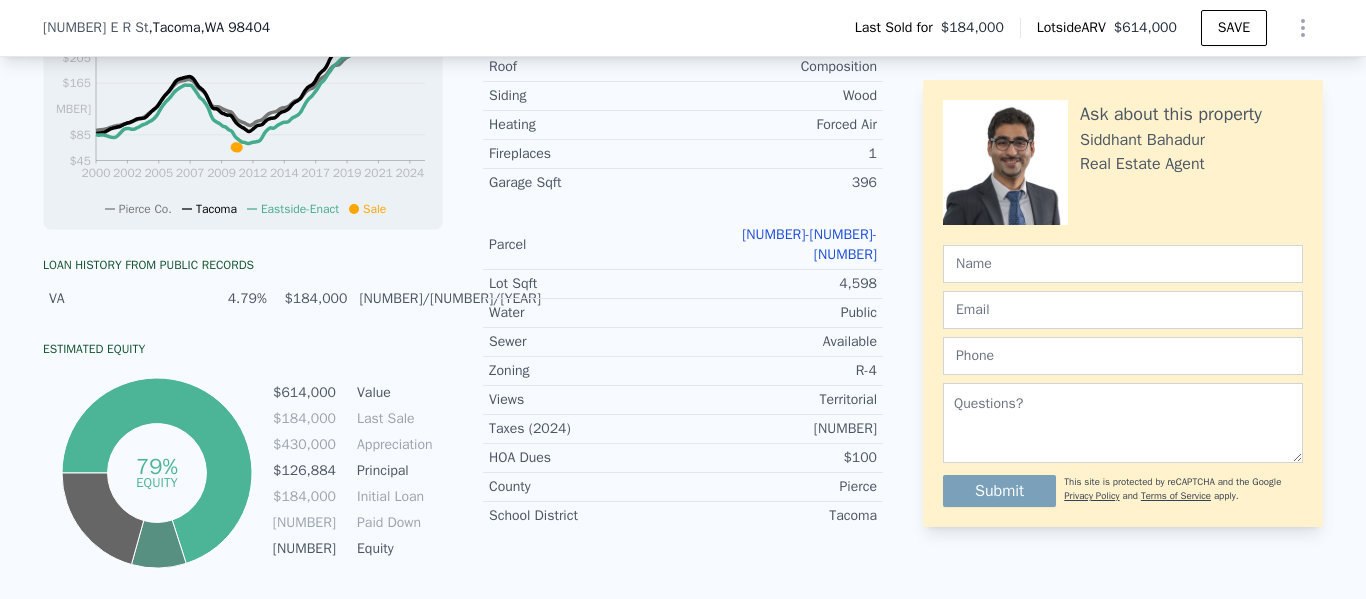 checkbox on "true" 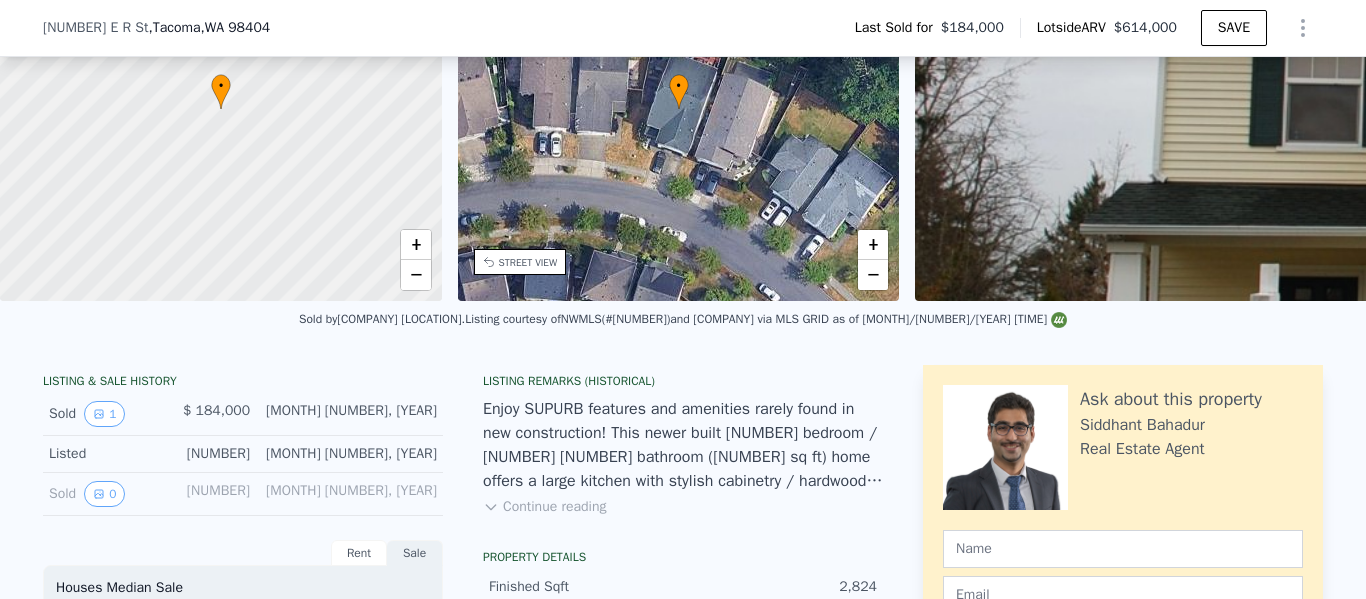 scroll, scrollTop: 200, scrollLeft: 0, axis: vertical 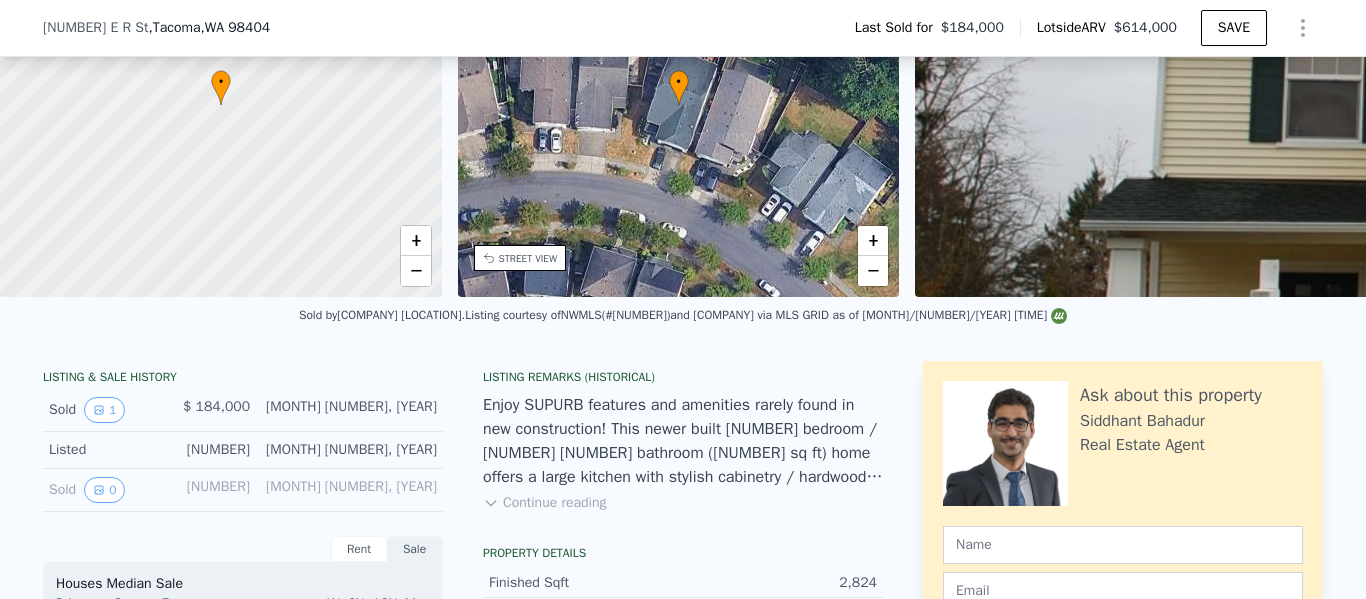 click on "Listed" at bounding box center (110, 450) 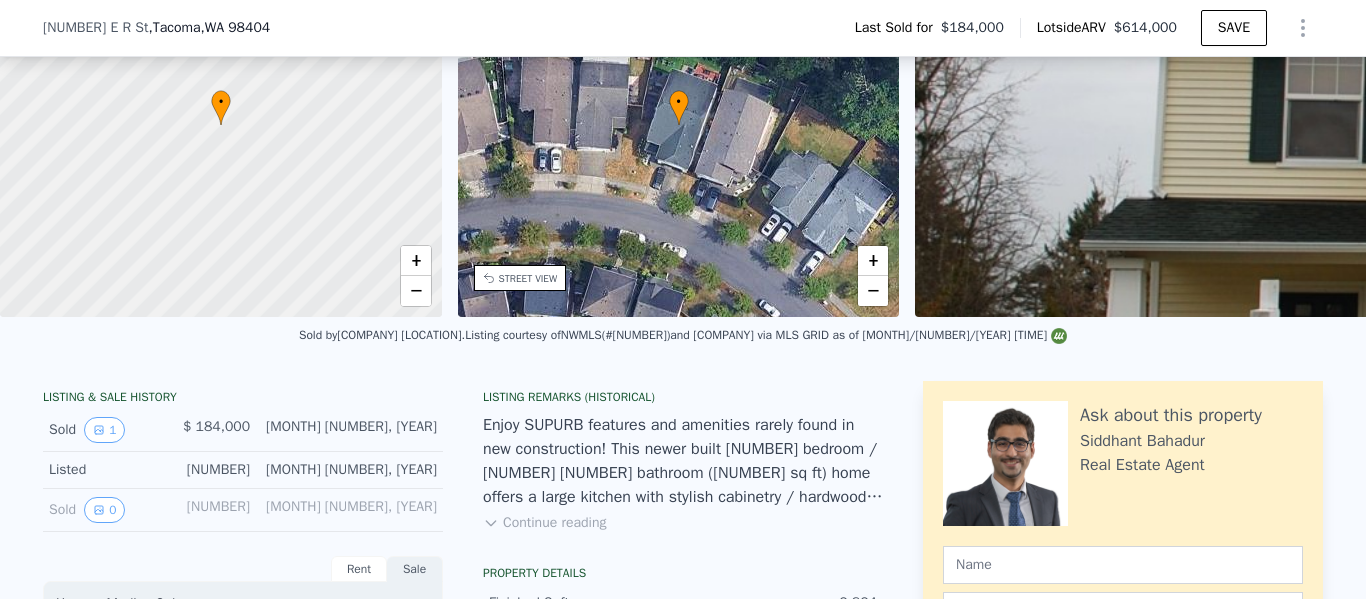 scroll, scrollTop: 393, scrollLeft: 0, axis: vertical 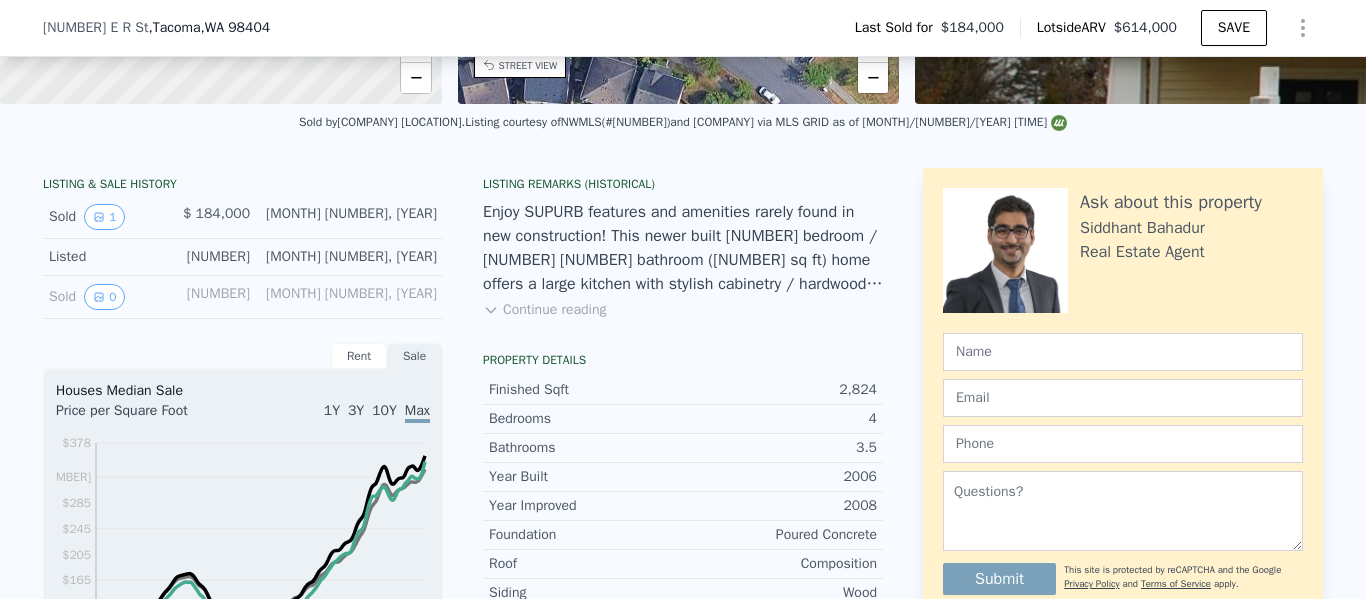 click on "Continue reading" at bounding box center (544, 310) 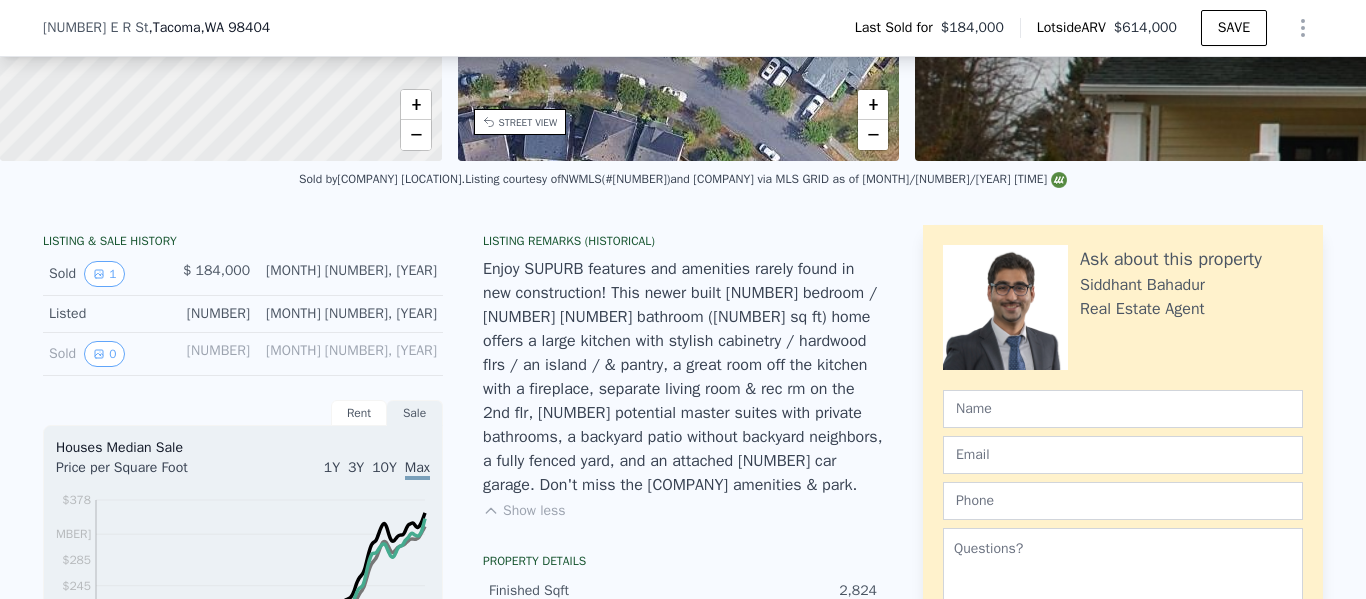 scroll, scrollTop: 393, scrollLeft: 0, axis: vertical 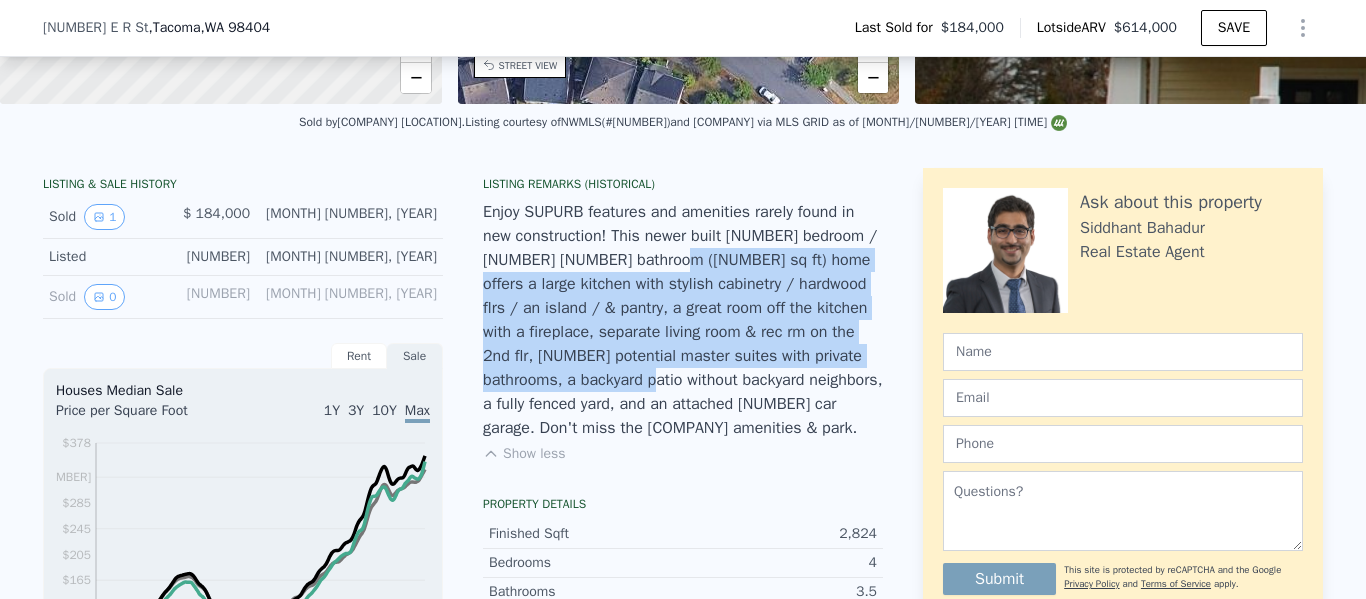 drag, startPoint x: 597, startPoint y: 275, endPoint x: 544, endPoint y: 391, distance: 127.53431 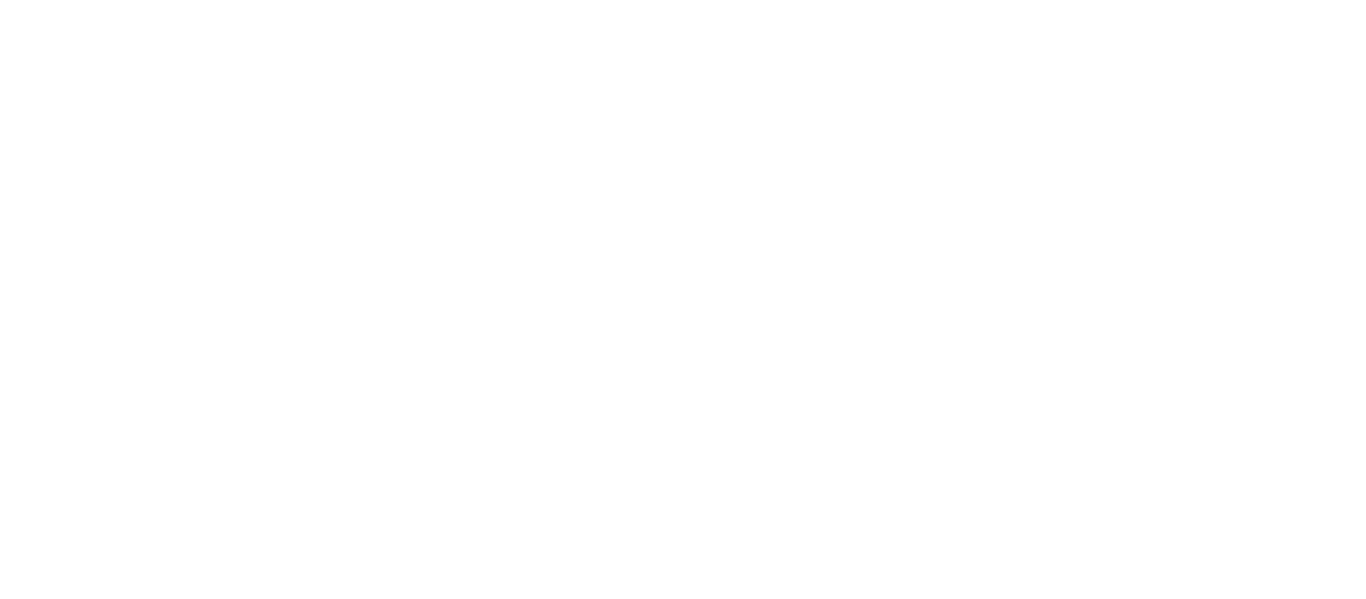 scroll, scrollTop: 0, scrollLeft: 0, axis: both 